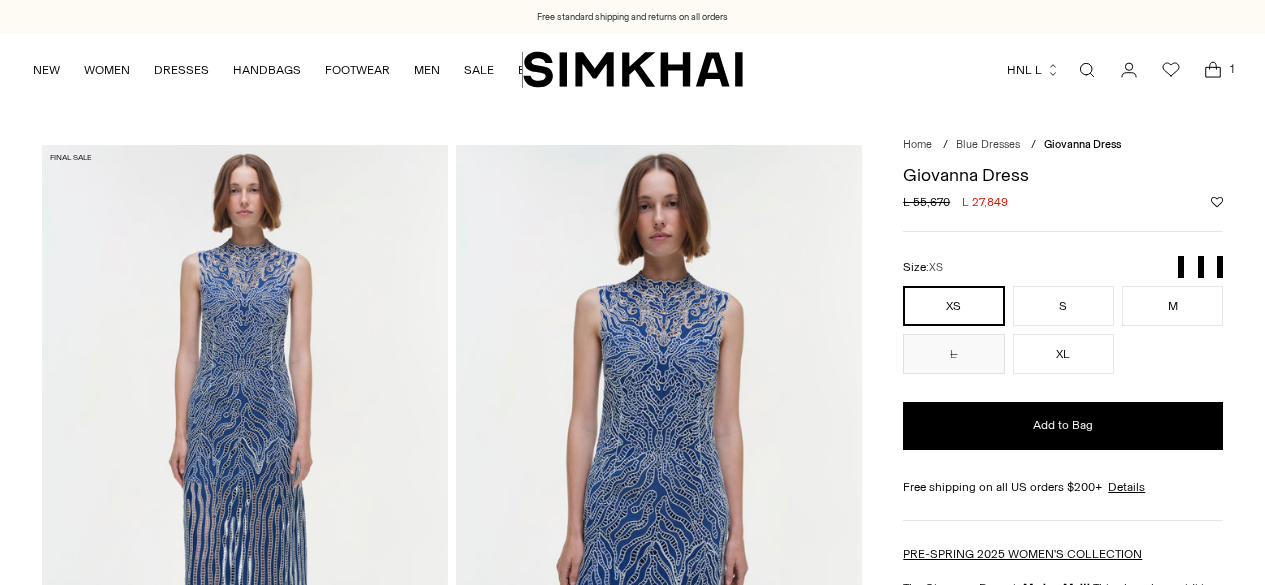 scroll, scrollTop: 0, scrollLeft: 0, axis: both 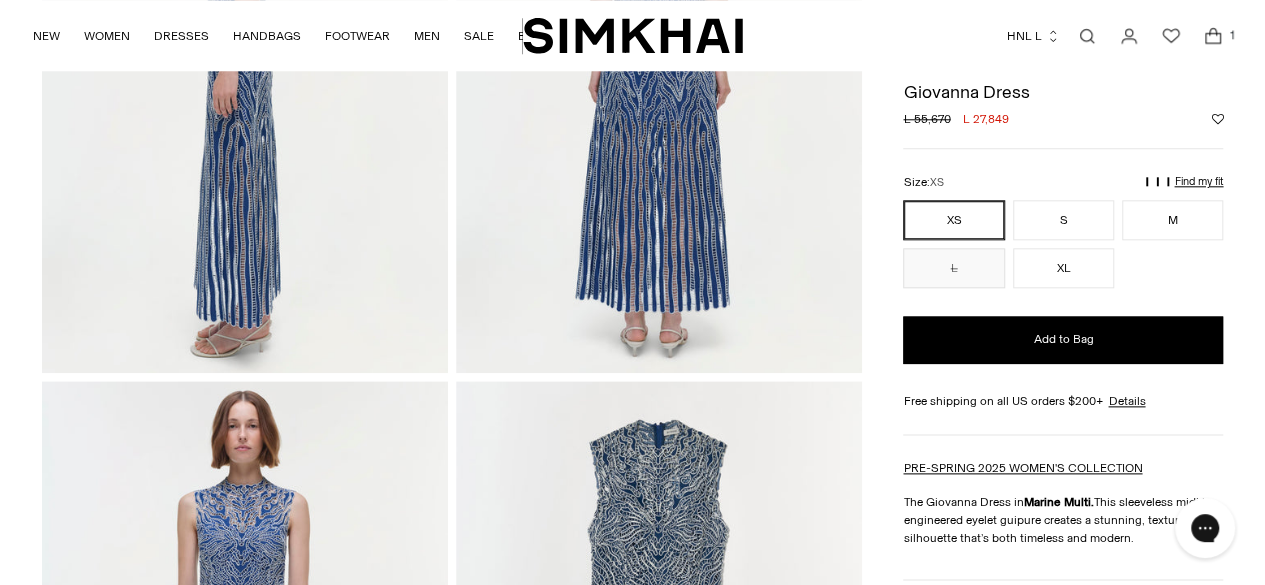 click on "Giovanna Dress" at bounding box center (1063, 92) 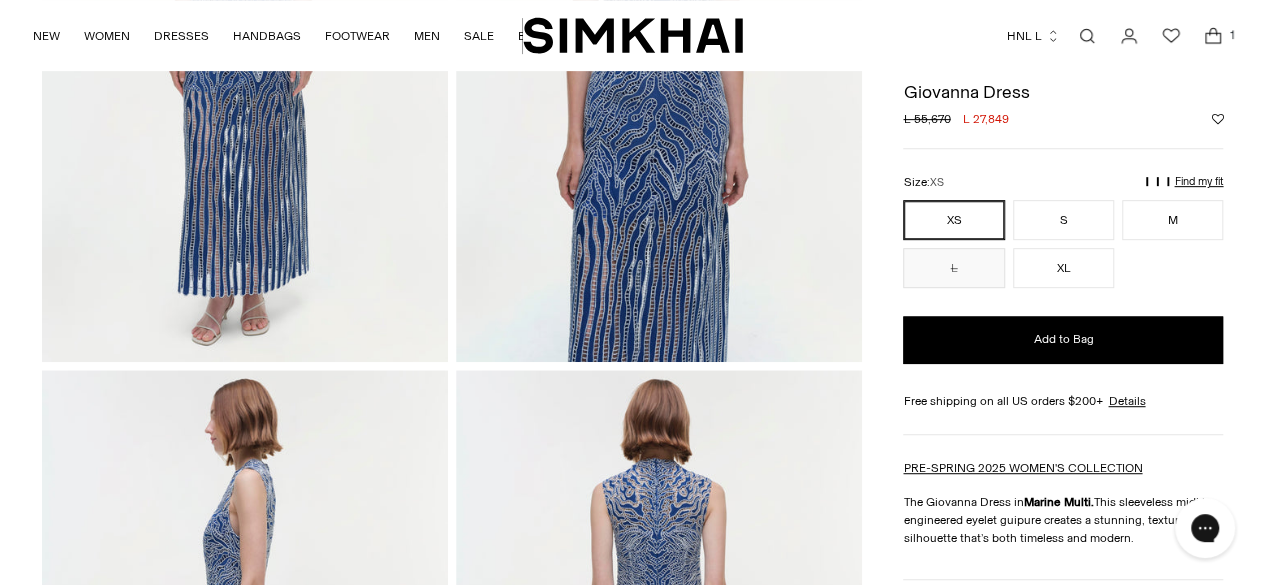 scroll, scrollTop: 0, scrollLeft: 0, axis: both 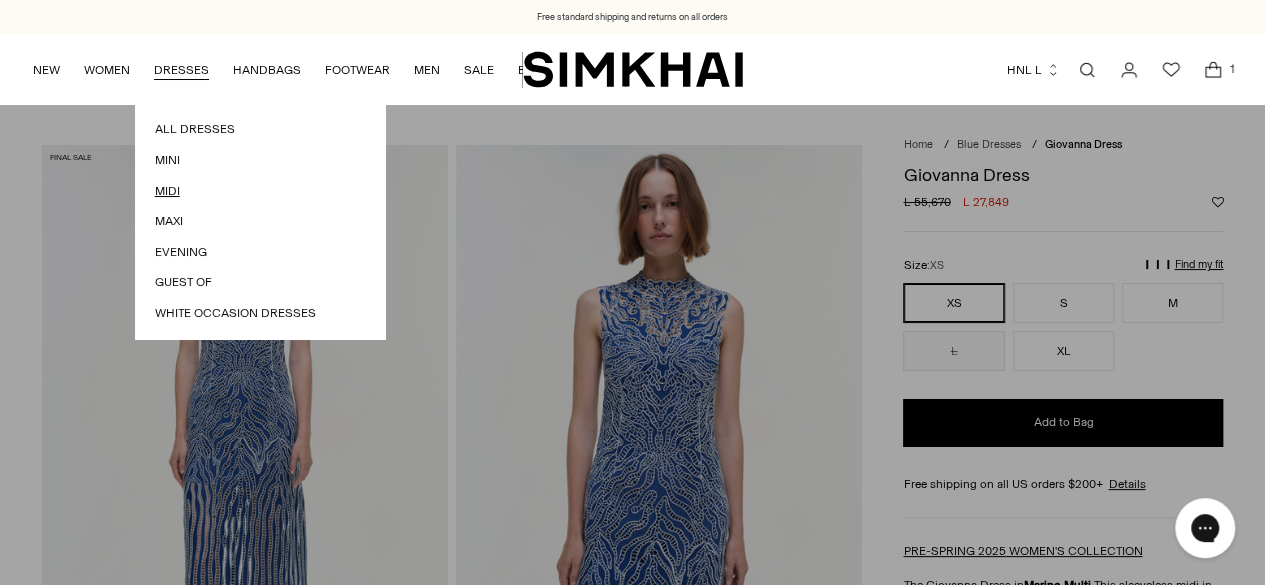 click on "Midi" at bounding box center [260, 191] 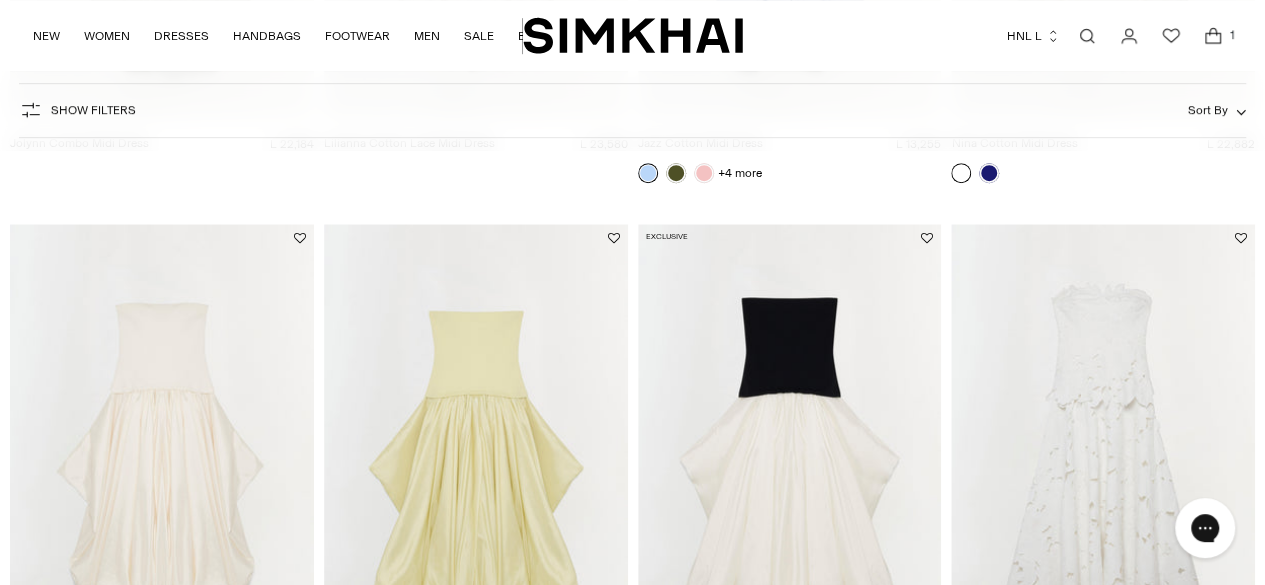 scroll, scrollTop: 0, scrollLeft: 0, axis: both 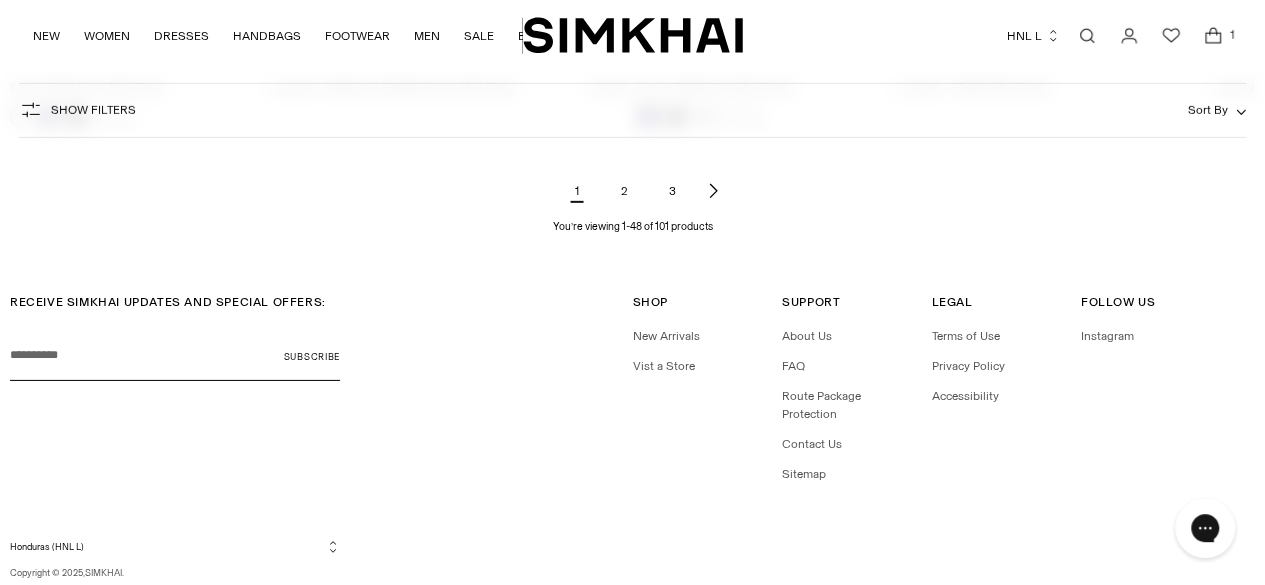 click on "2" at bounding box center [625, 191] 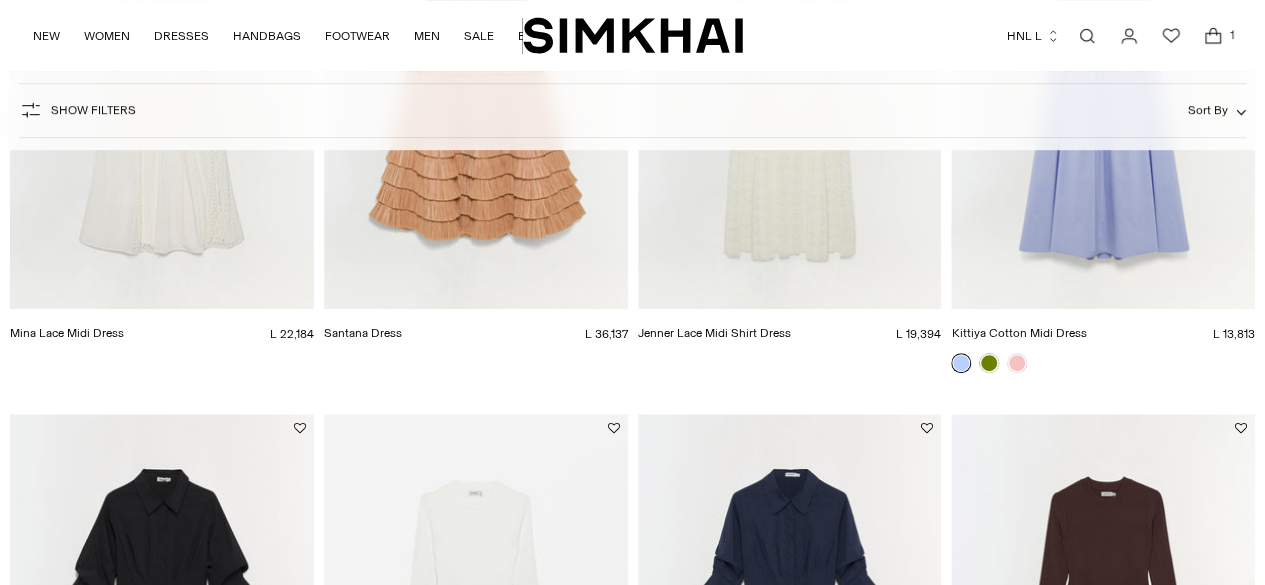 scroll, scrollTop: 1278, scrollLeft: 0, axis: vertical 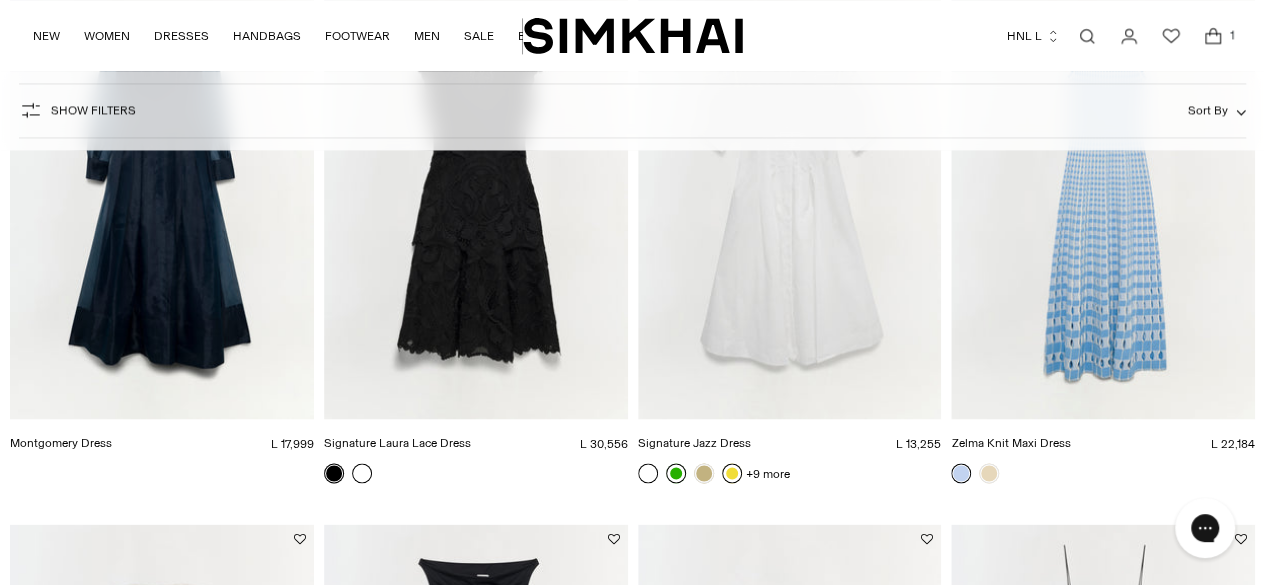 click at bounding box center (362, 473) 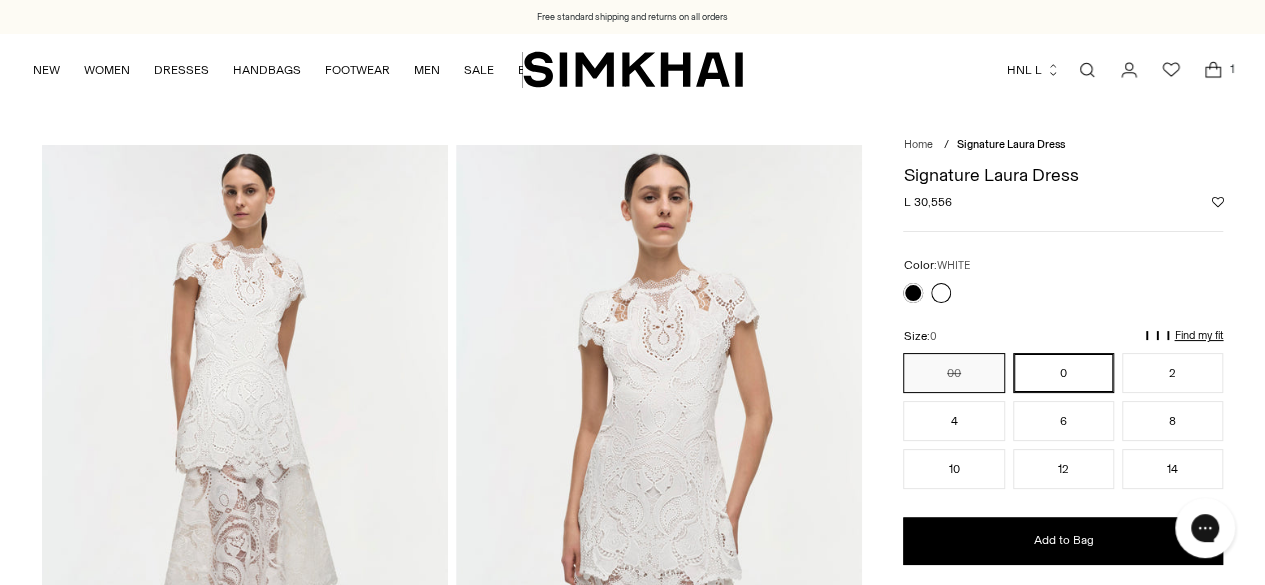scroll, scrollTop: 0, scrollLeft: 0, axis: both 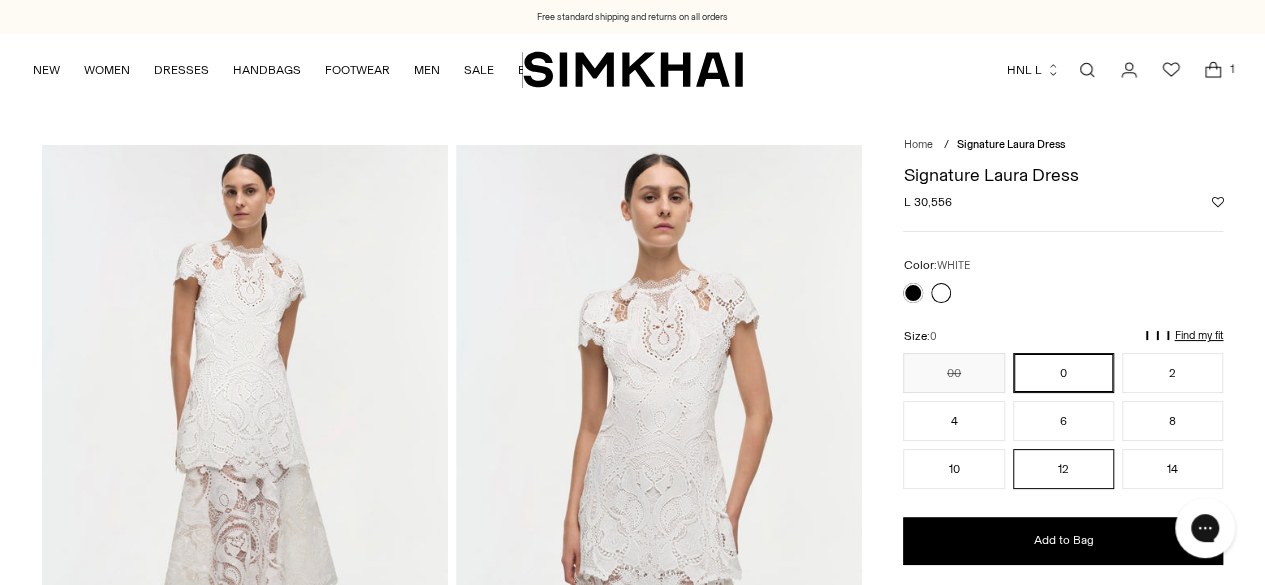 click on "12" at bounding box center (1063, 469) 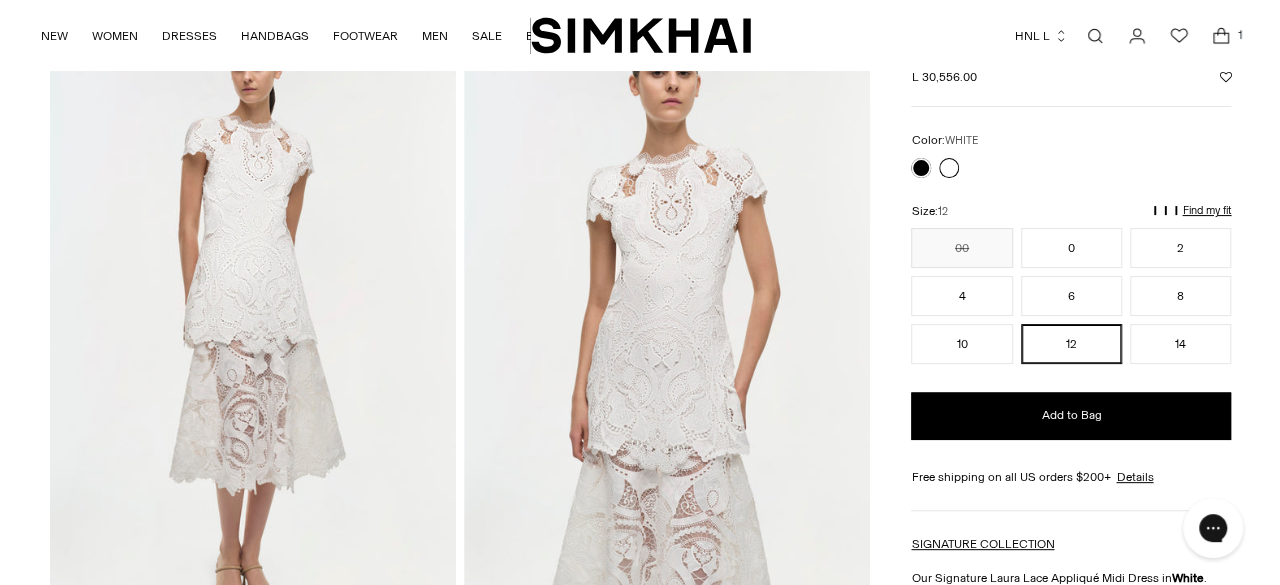 scroll, scrollTop: 126, scrollLeft: 0, axis: vertical 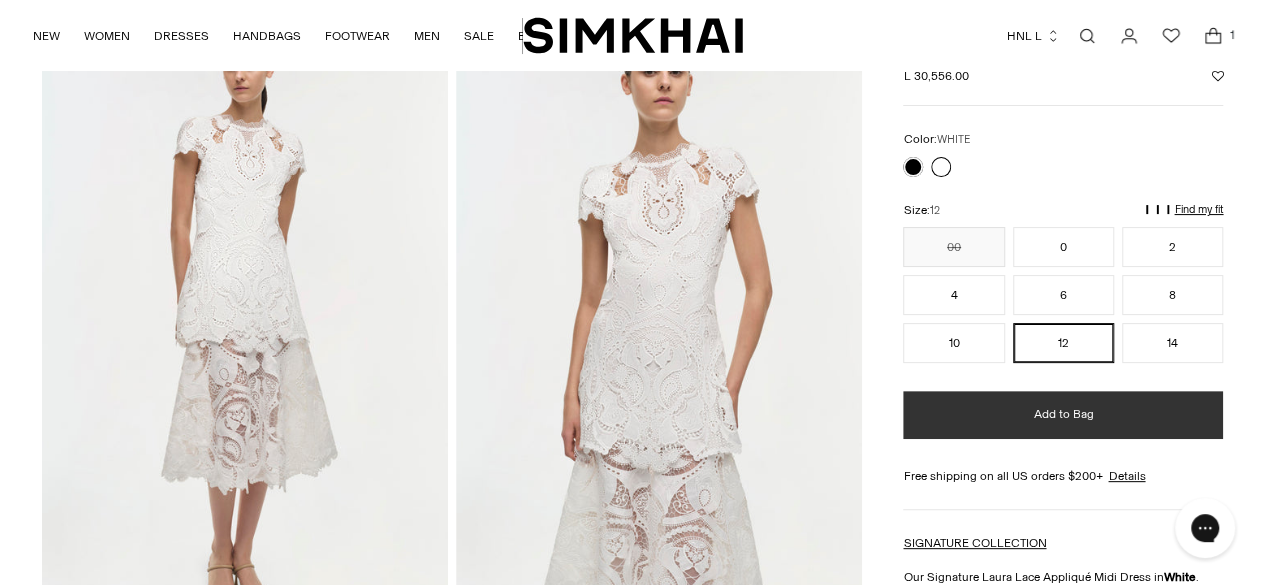 click on "Add to Bag" at bounding box center (1063, 415) 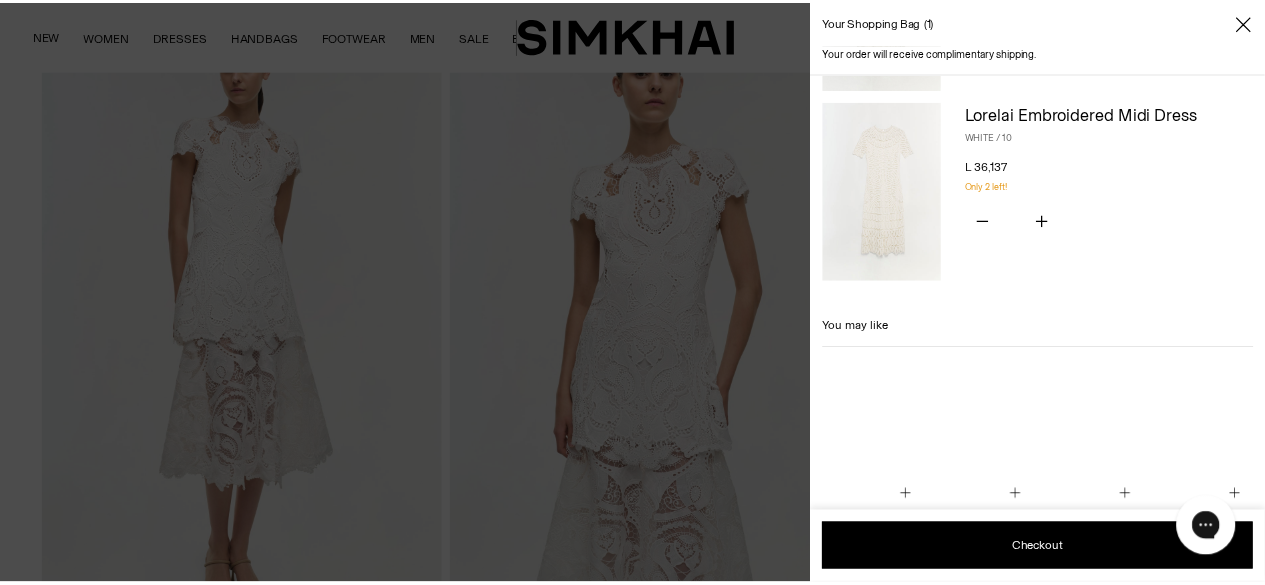 scroll, scrollTop: 149, scrollLeft: 0, axis: vertical 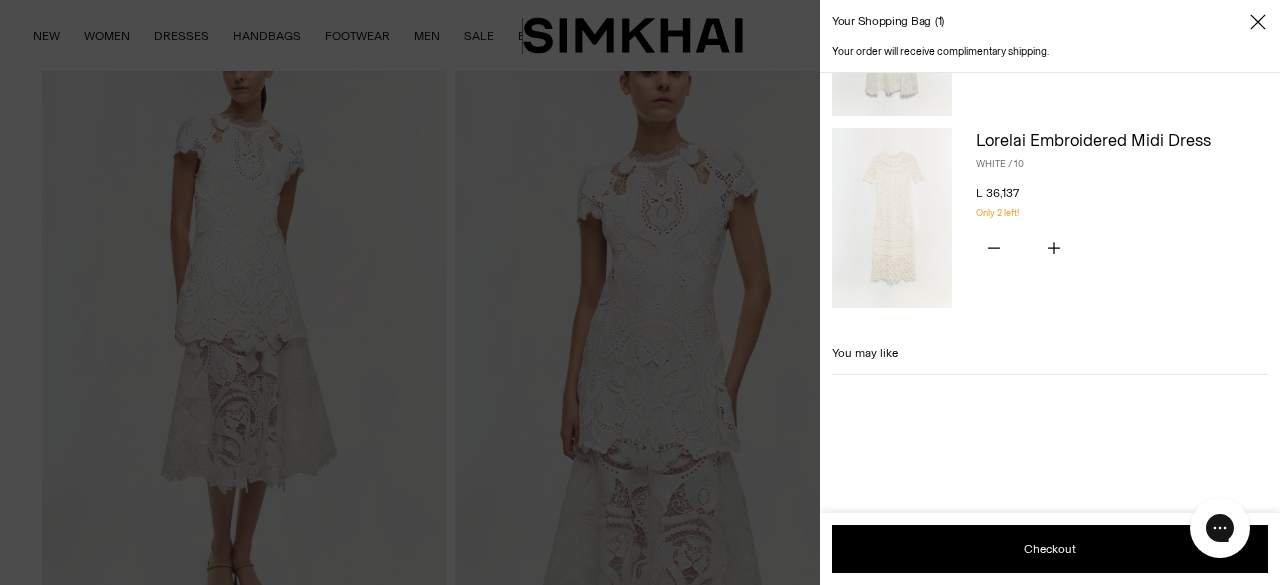 click at bounding box center [640, 292] 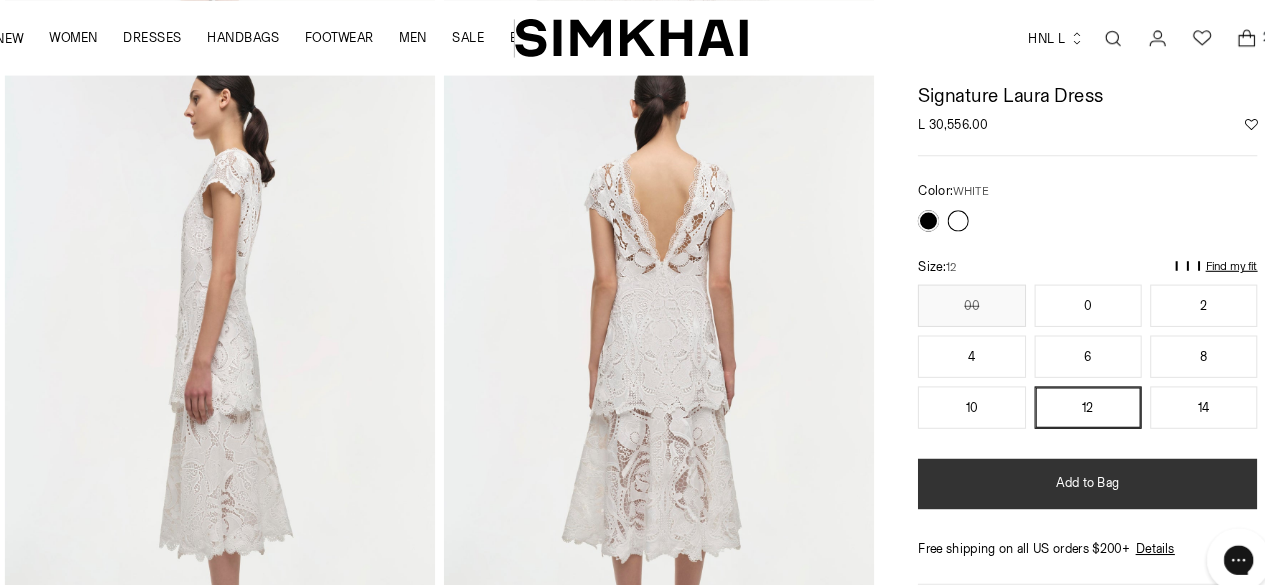 scroll, scrollTop: 702, scrollLeft: 0, axis: vertical 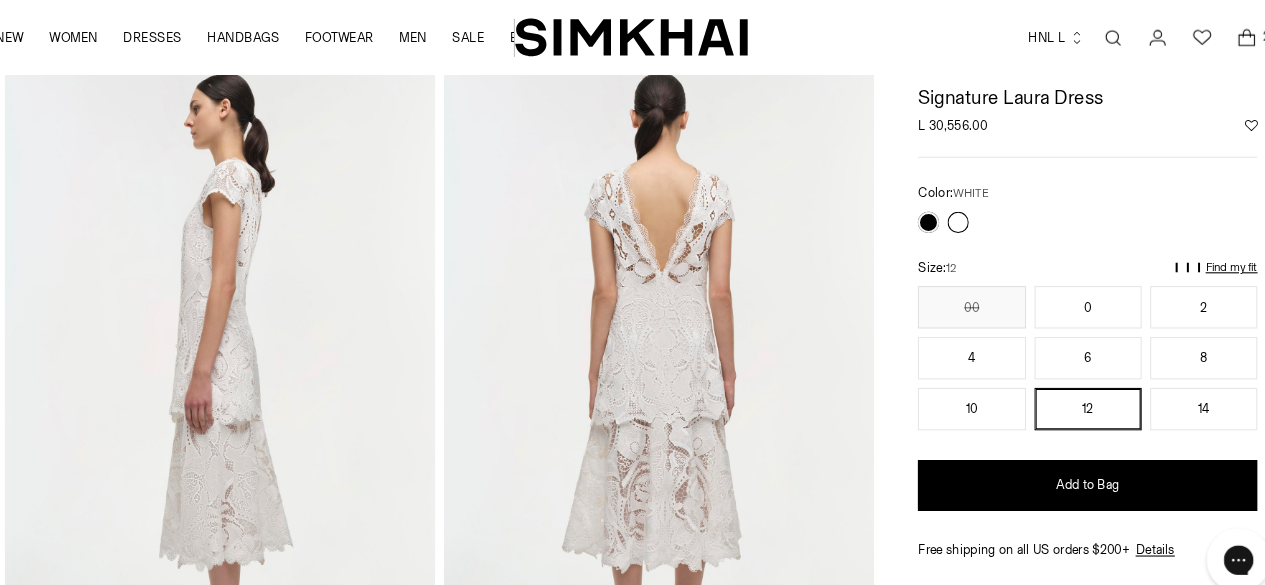 click at bounding box center [659, 364] 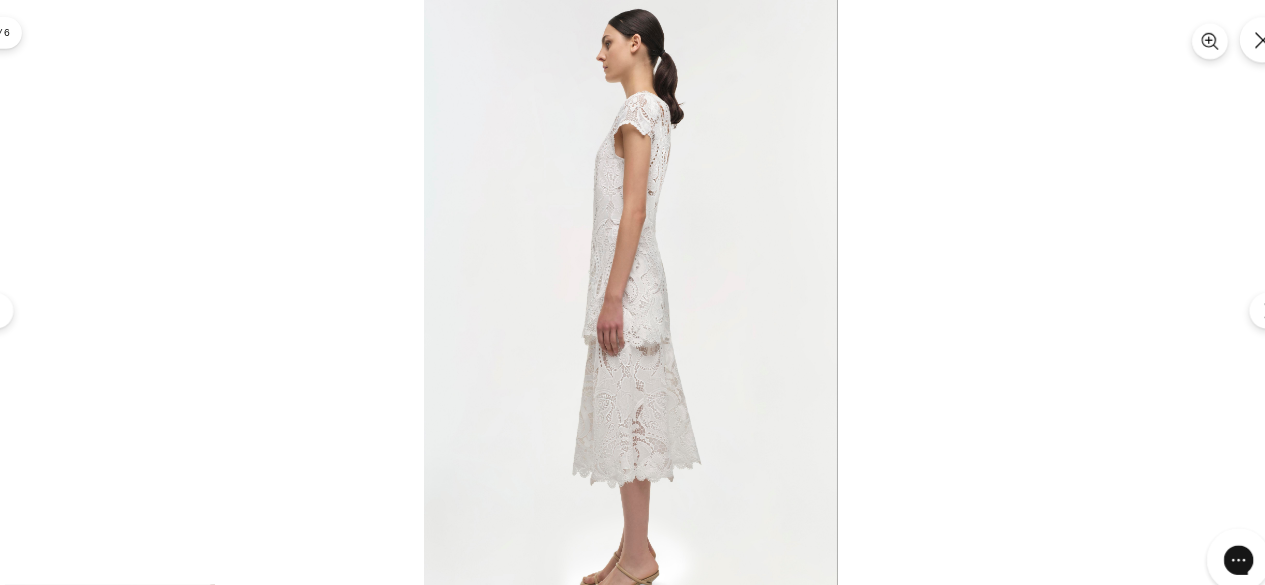 click at bounding box center [632, 292] 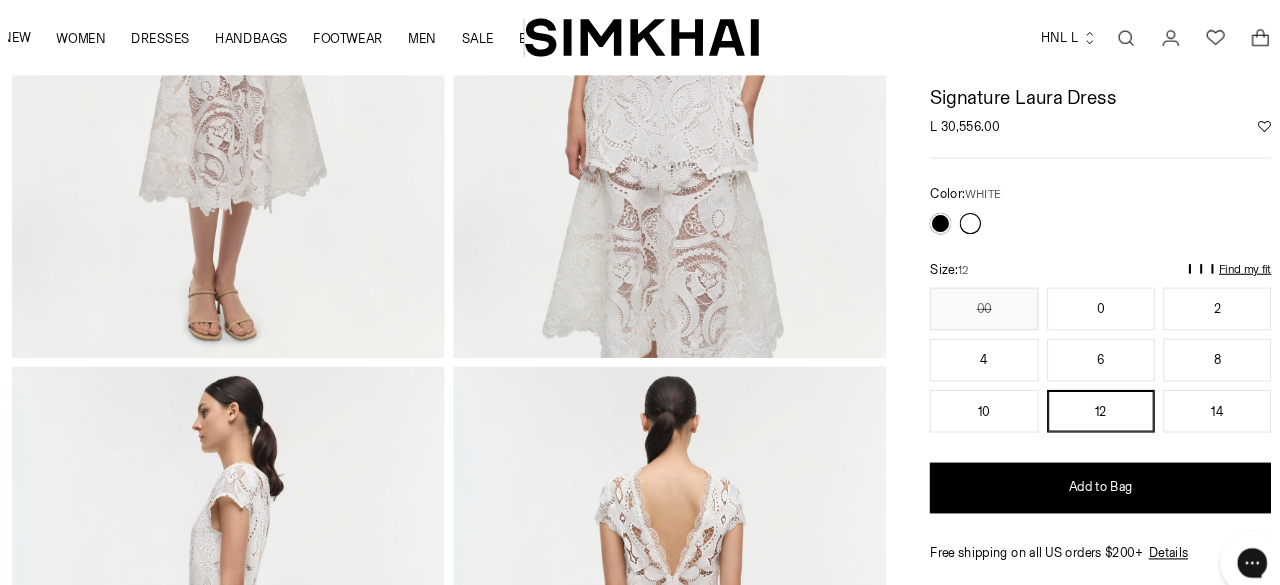 scroll, scrollTop: 418, scrollLeft: 0, axis: vertical 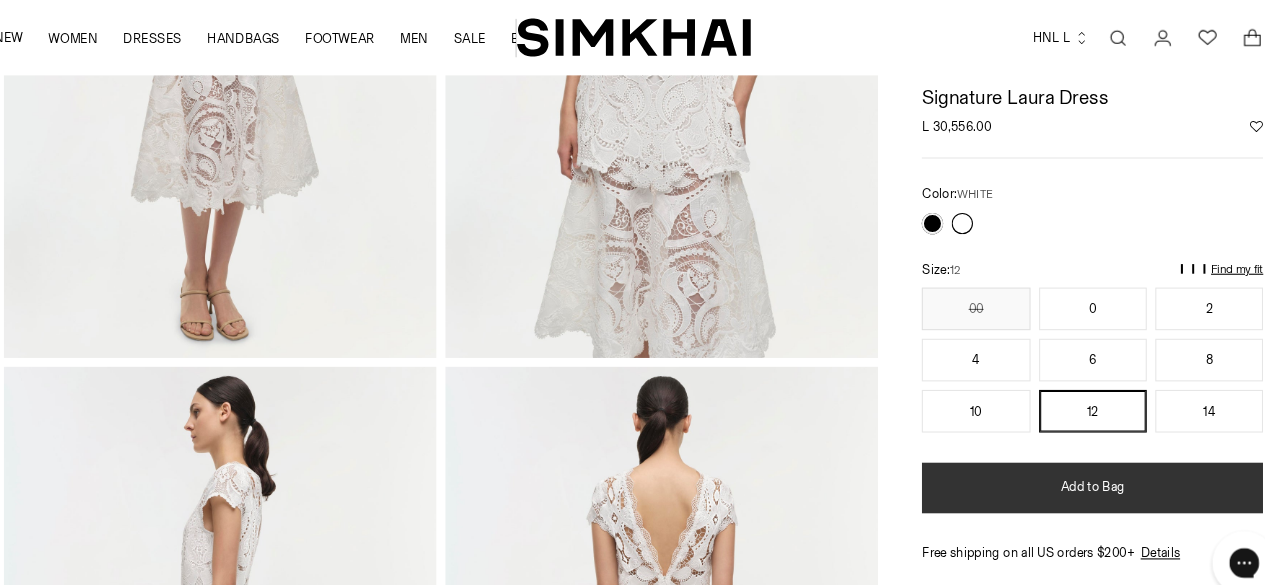 click on "Add to Bag" at bounding box center [1063, 458] 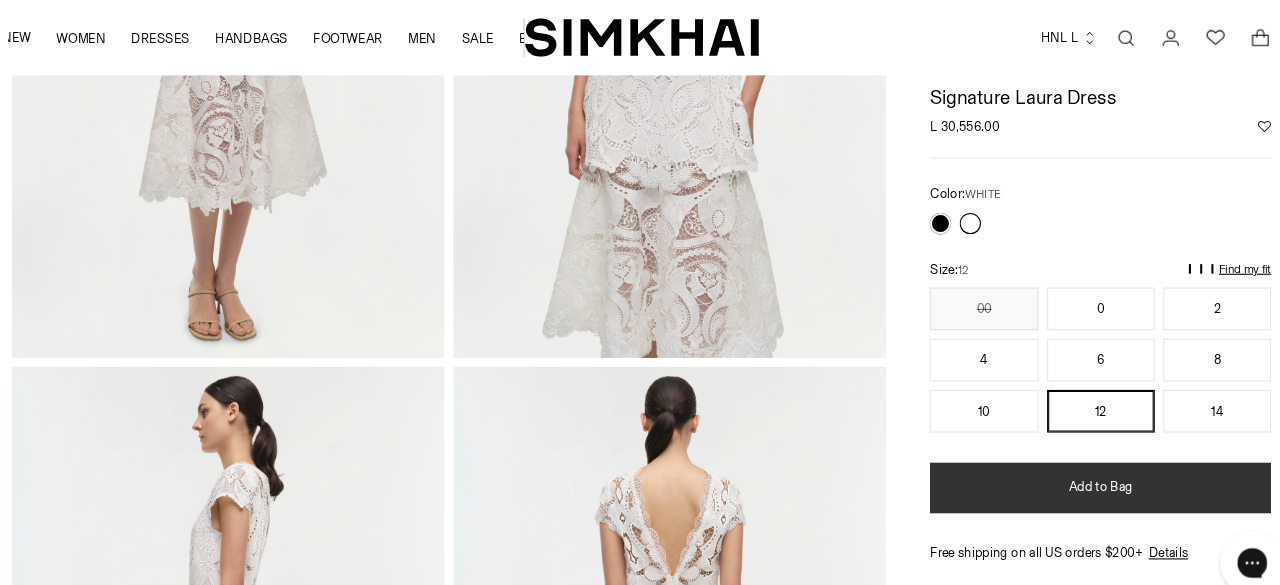 scroll, scrollTop: 0, scrollLeft: 0, axis: both 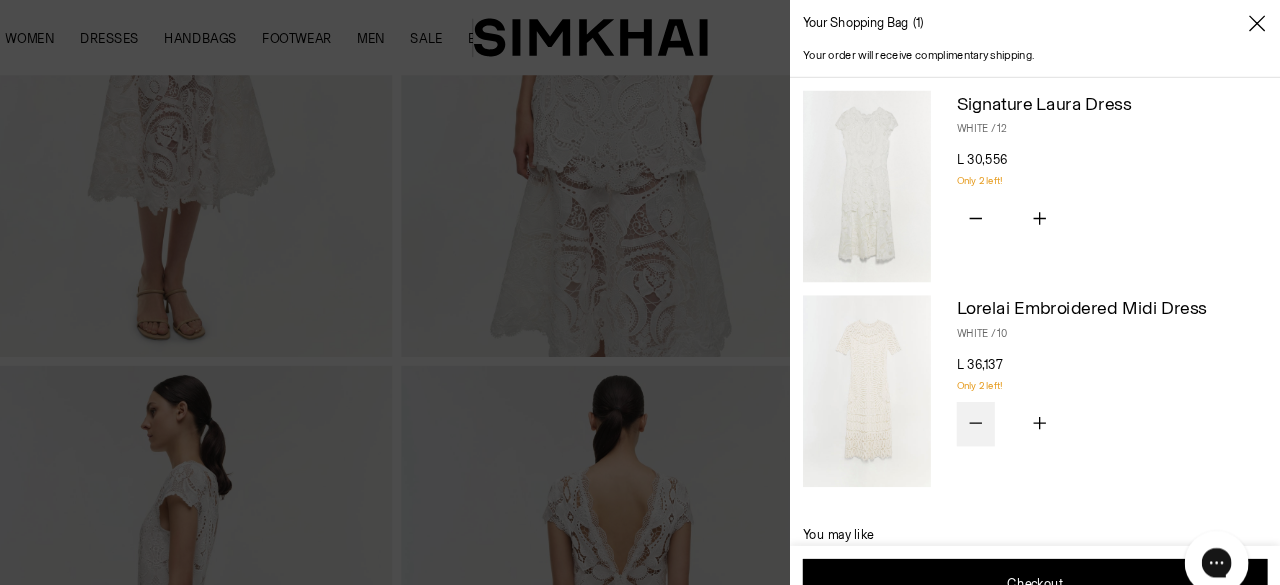 click 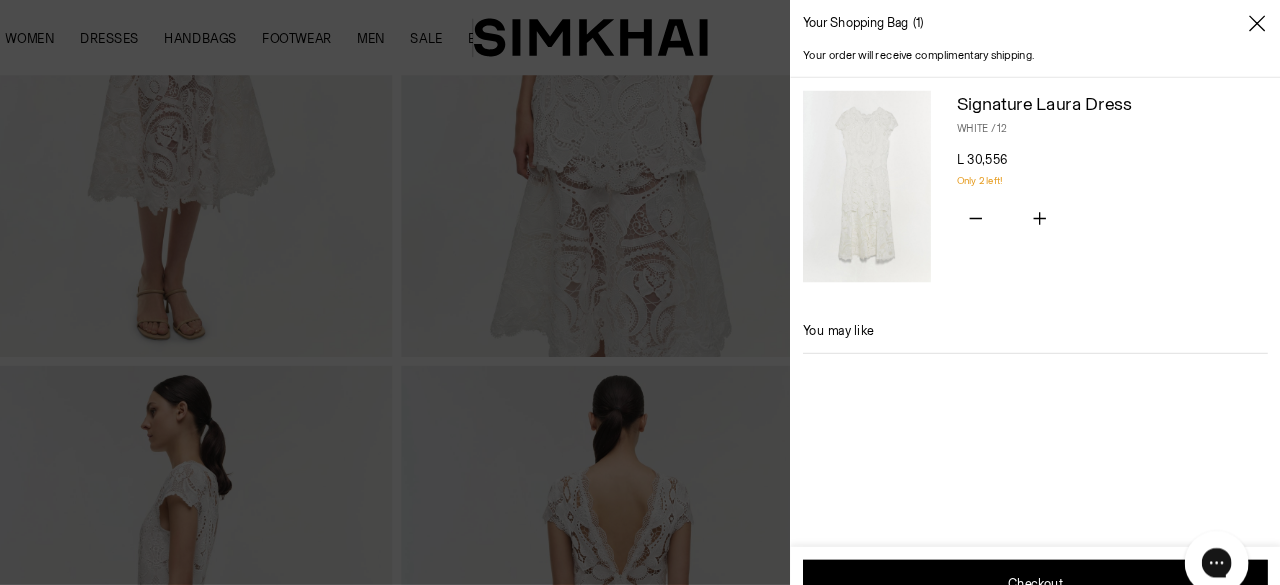 scroll, scrollTop: 0, scrollLeft: 0, axis: both 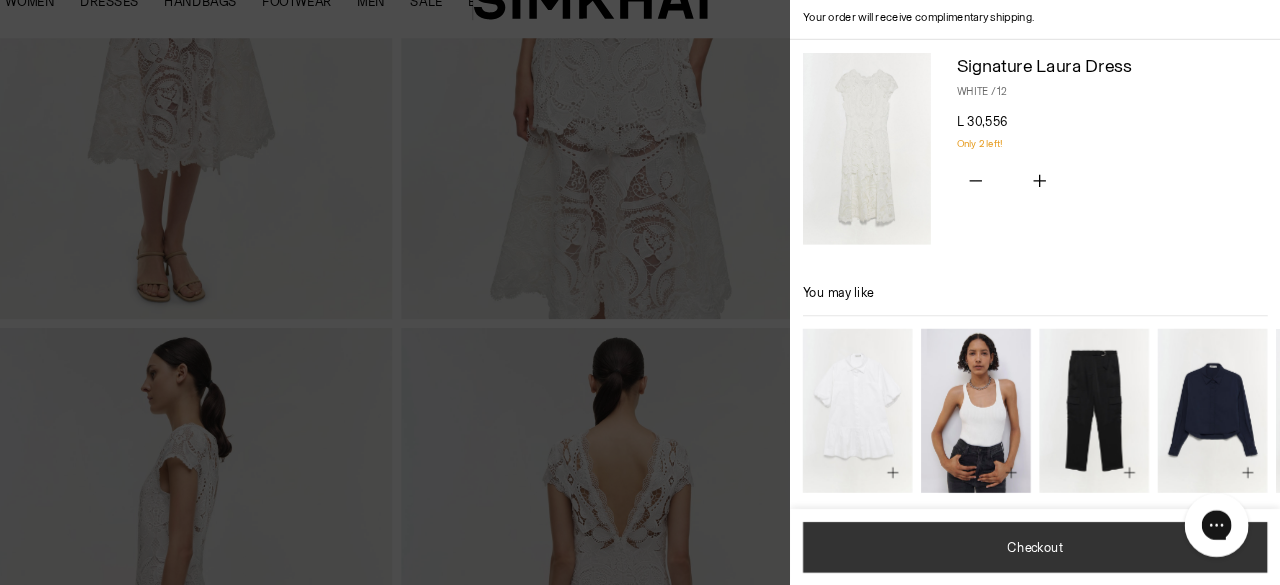 click on "Checkout" at bounding box center [1050, 549] 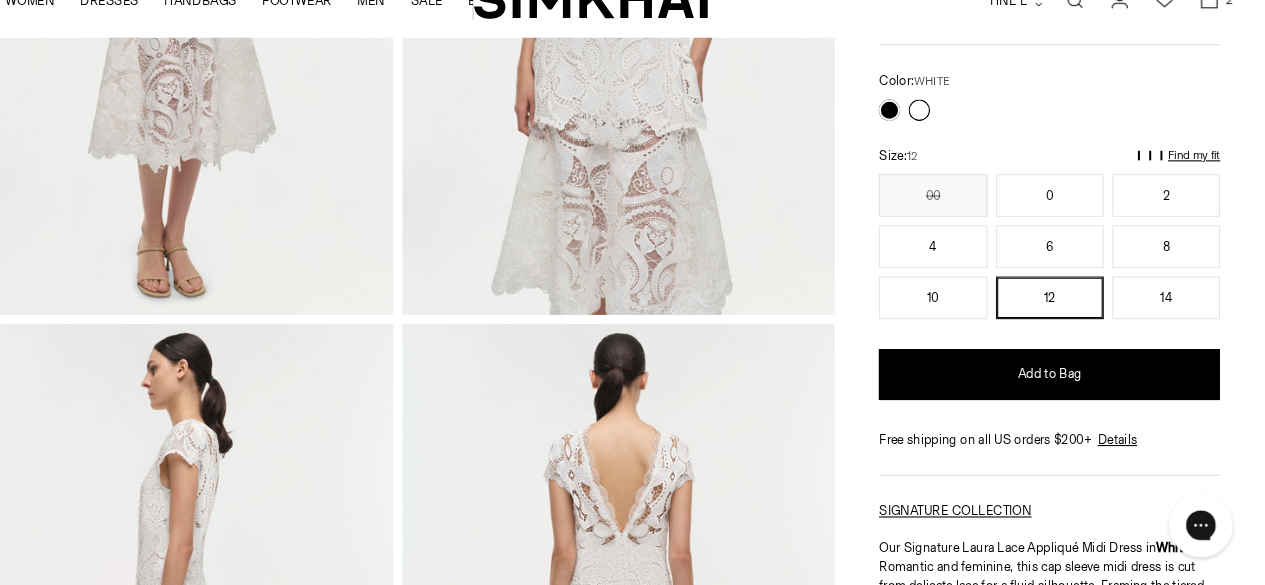 scroll, scrollTop: 418, scrollLeft: 0, axis: vertical 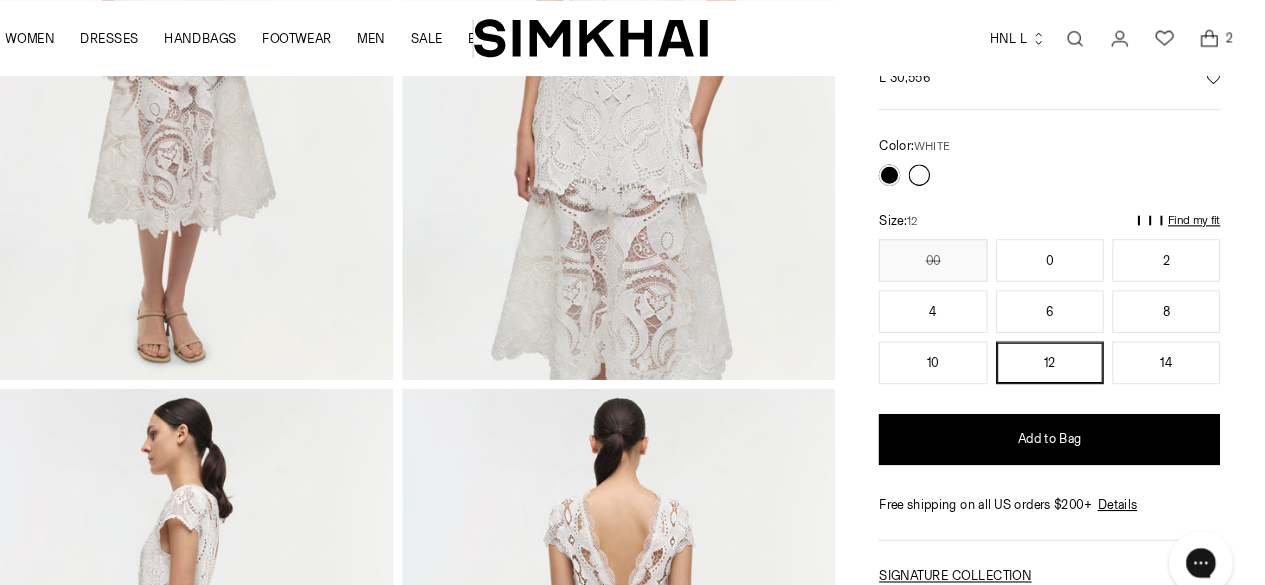 click on "Find my fit" at bounding box center [1016, 216] 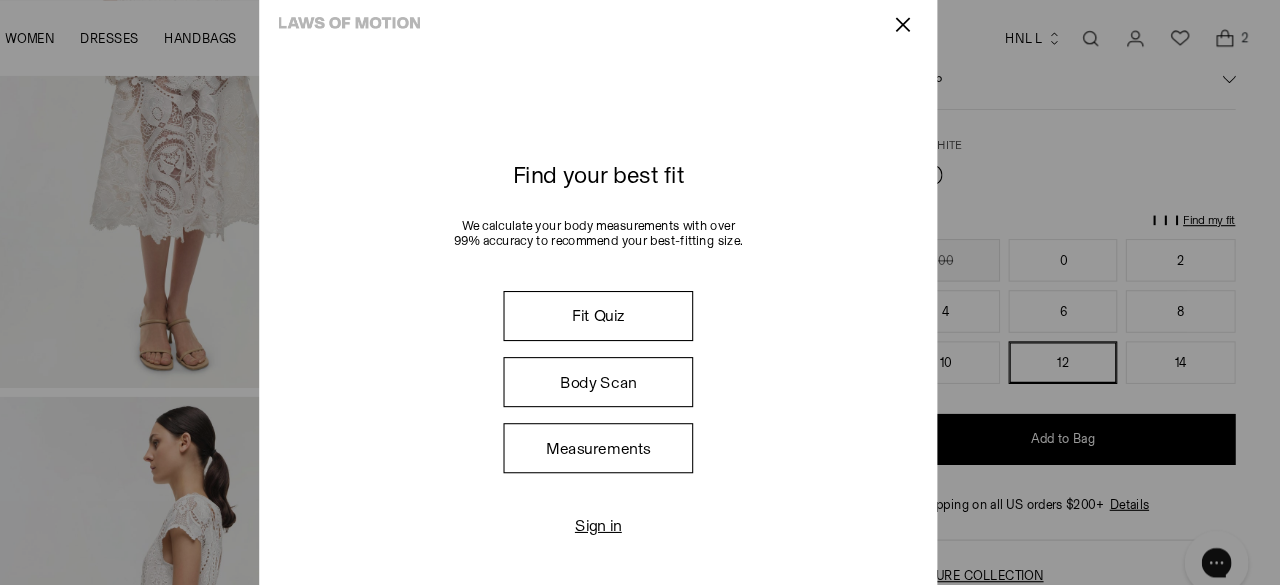 click on "✕" at bounding box center [925, 23] 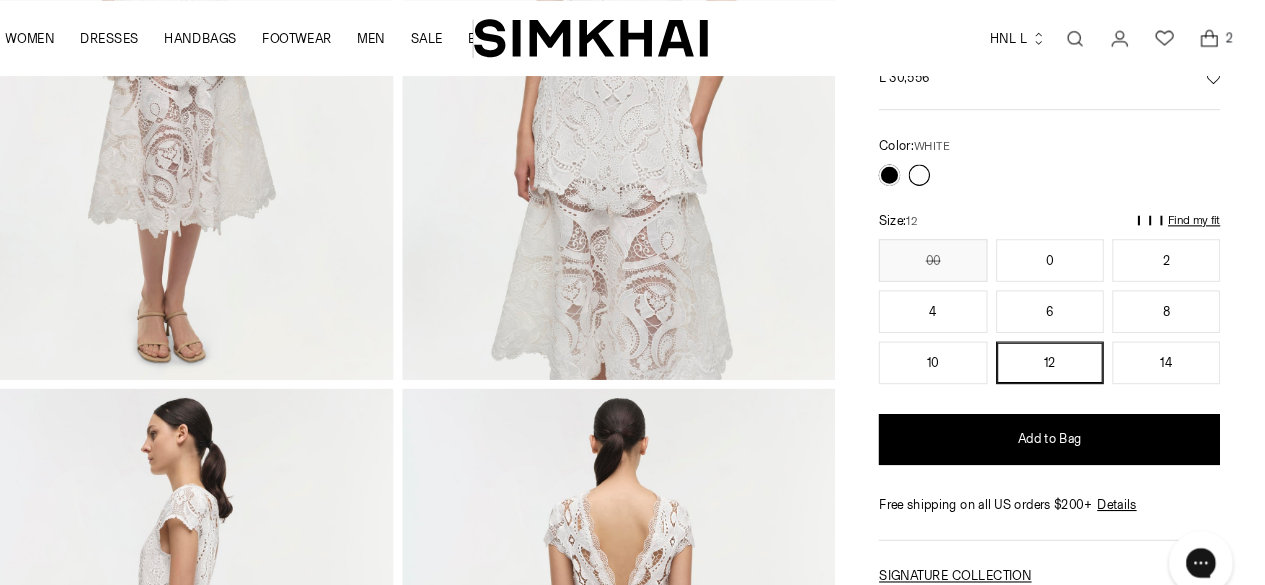 click on "HNL L" at bounding box center (1033, 36) 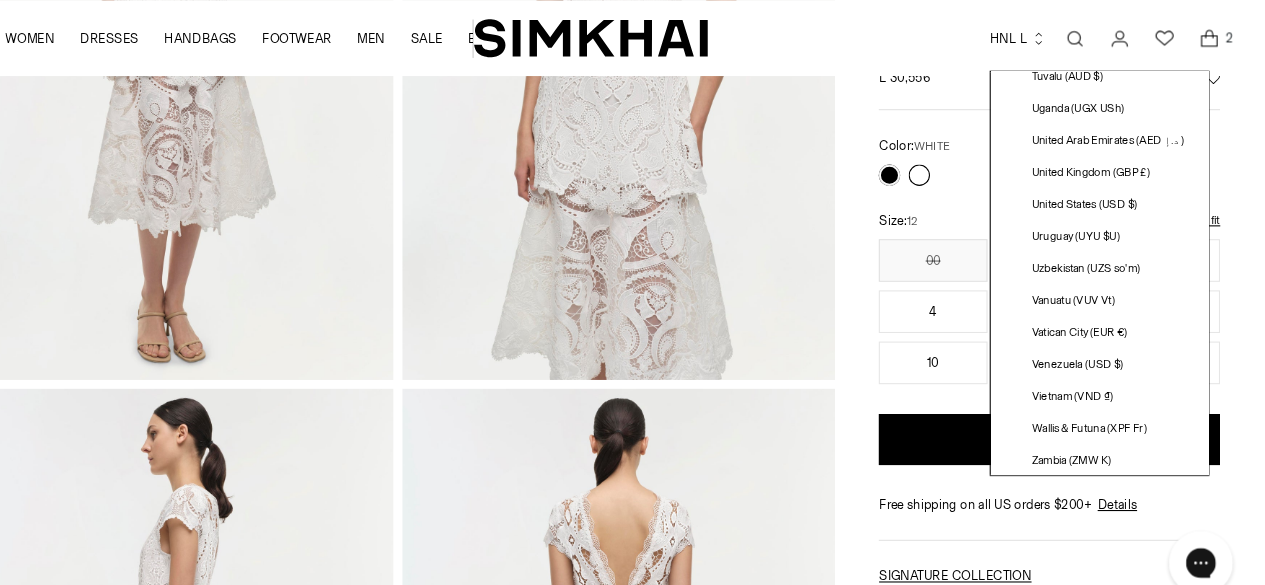 scroll, scrollTop: 5663, scrollLeft: 0, axis: vertical 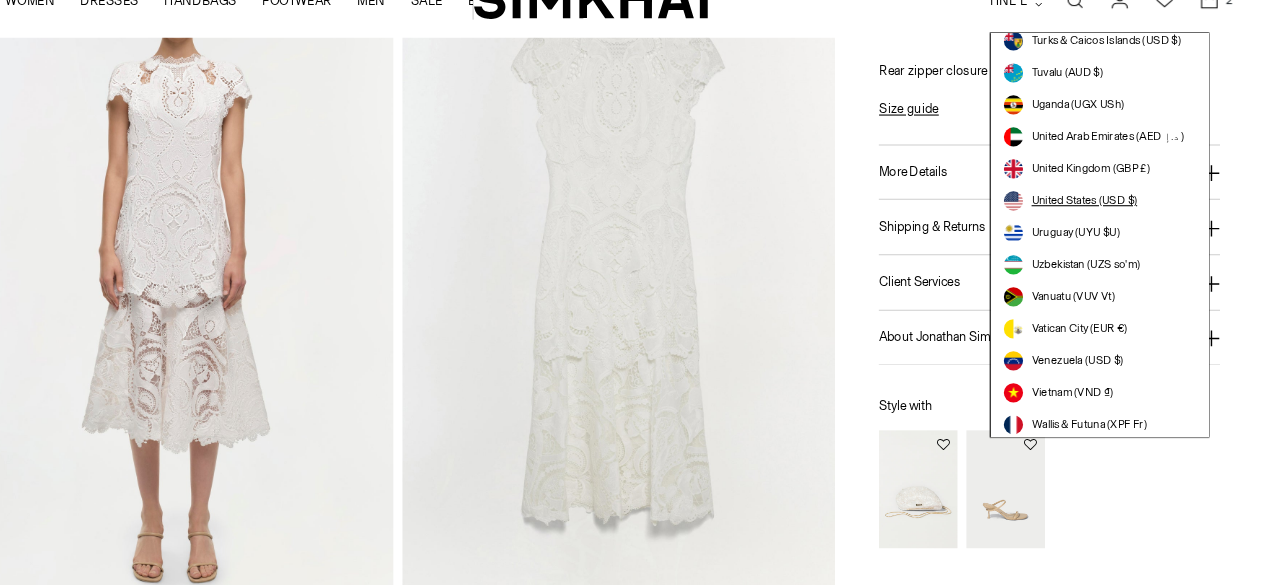 click on "United States (USD
$)" at bounding box center [1095, 224] 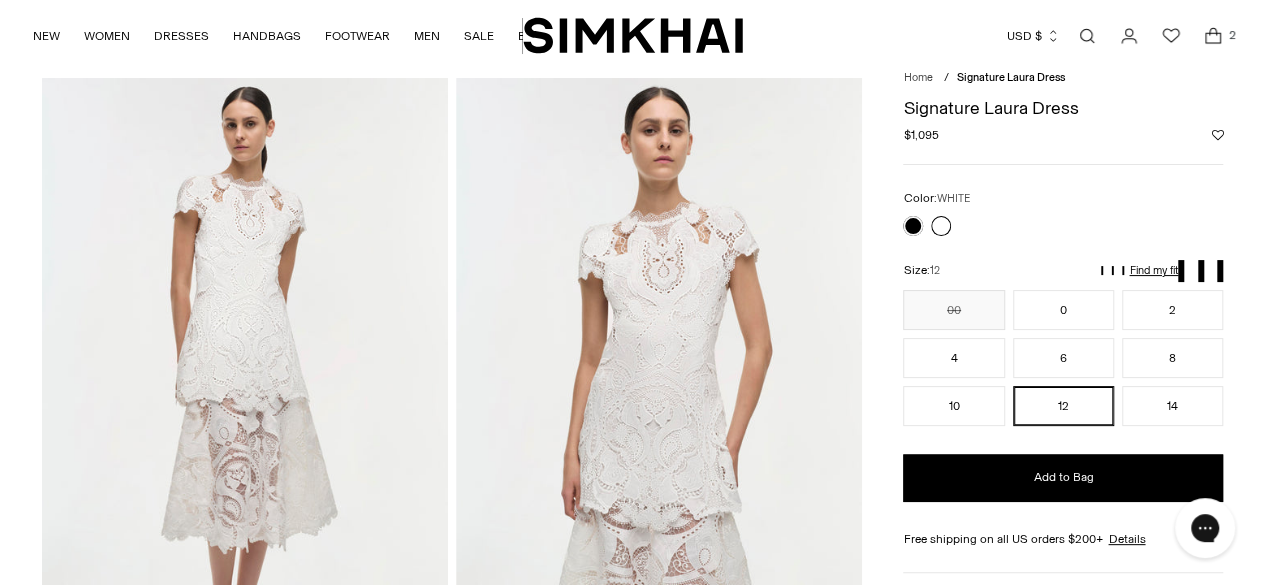 scroll, scrollTop: 67, scrollLeft: 0, axis: vertical 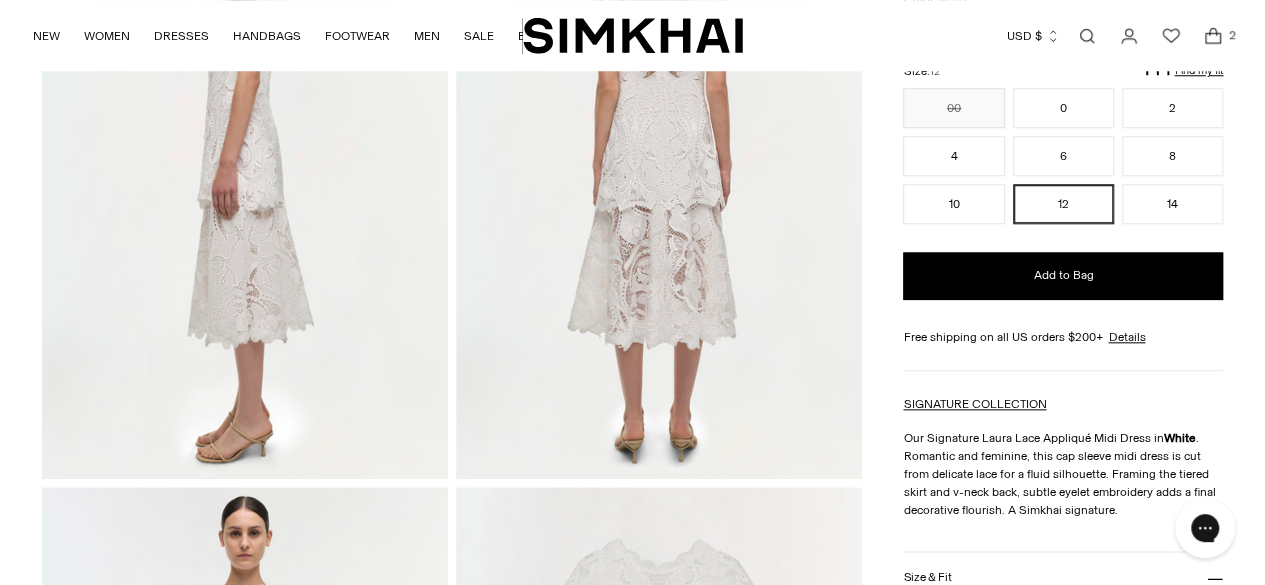 click 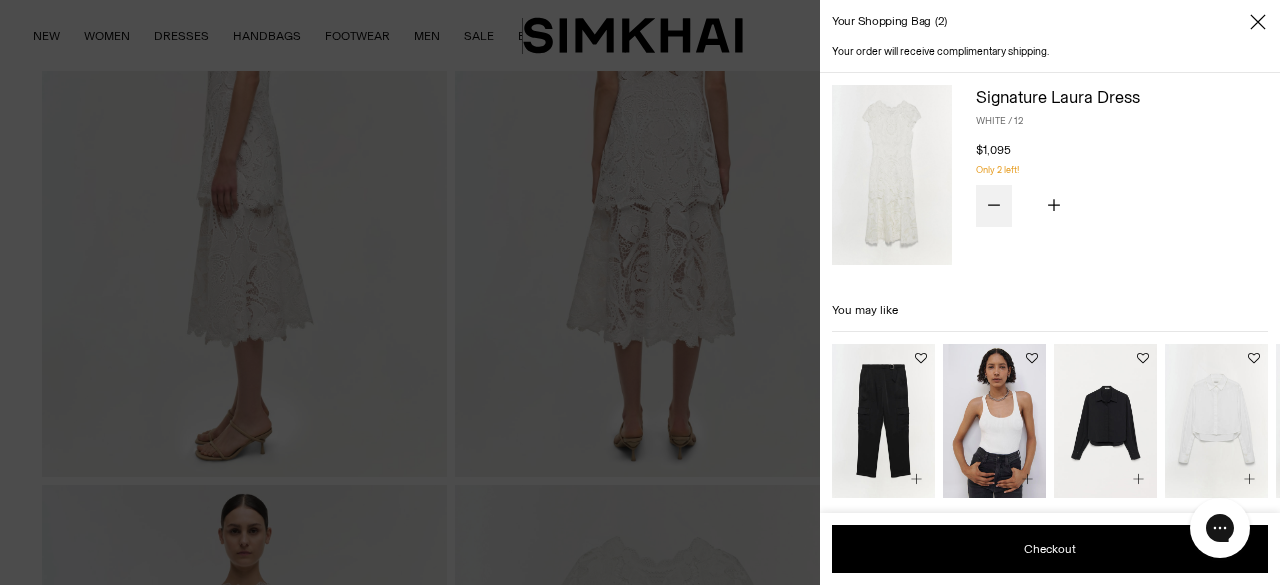 click at bounding box center [994, 206] 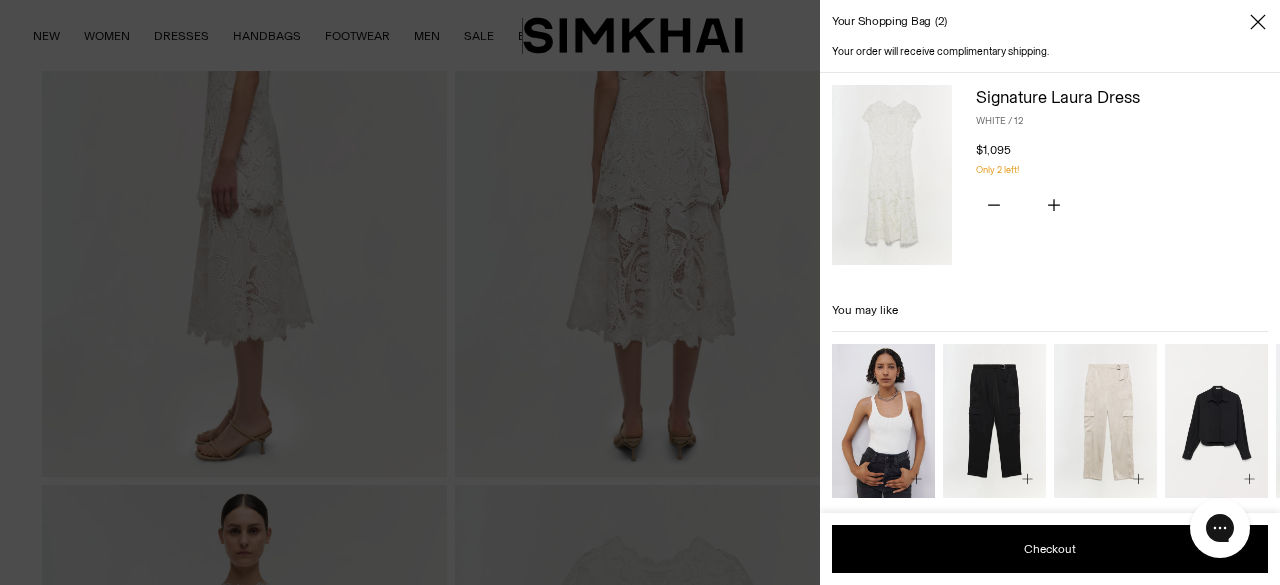 scroll, scrollTop: 8, scrollLeft: 0, axis: vertical 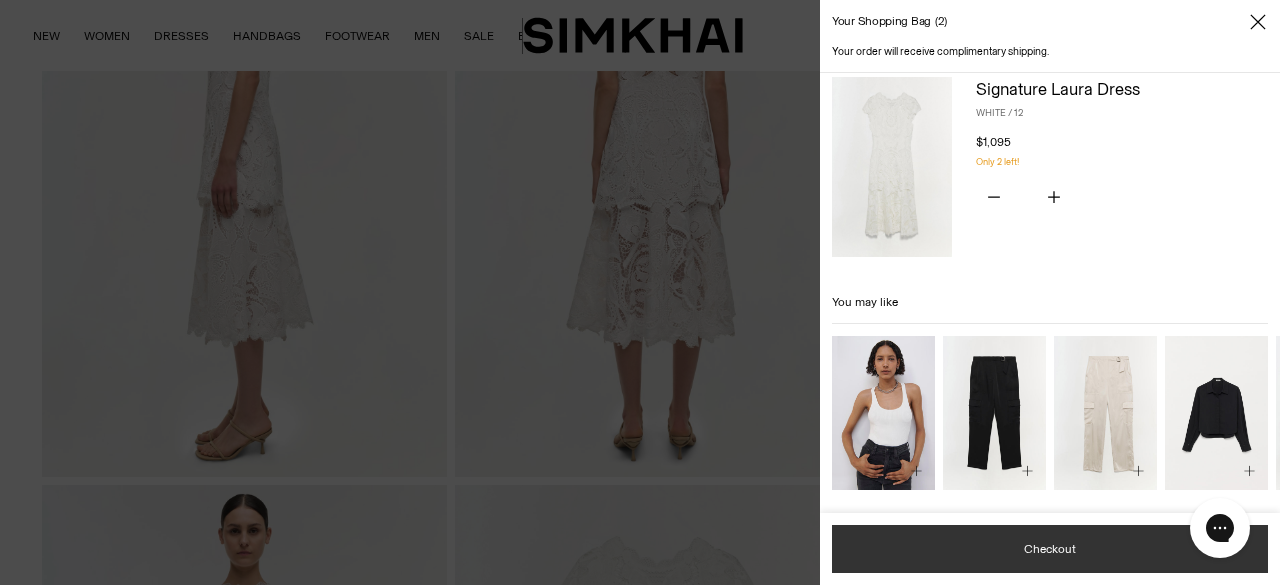 click on "Checkout" at bounding box center [1050, 549] 